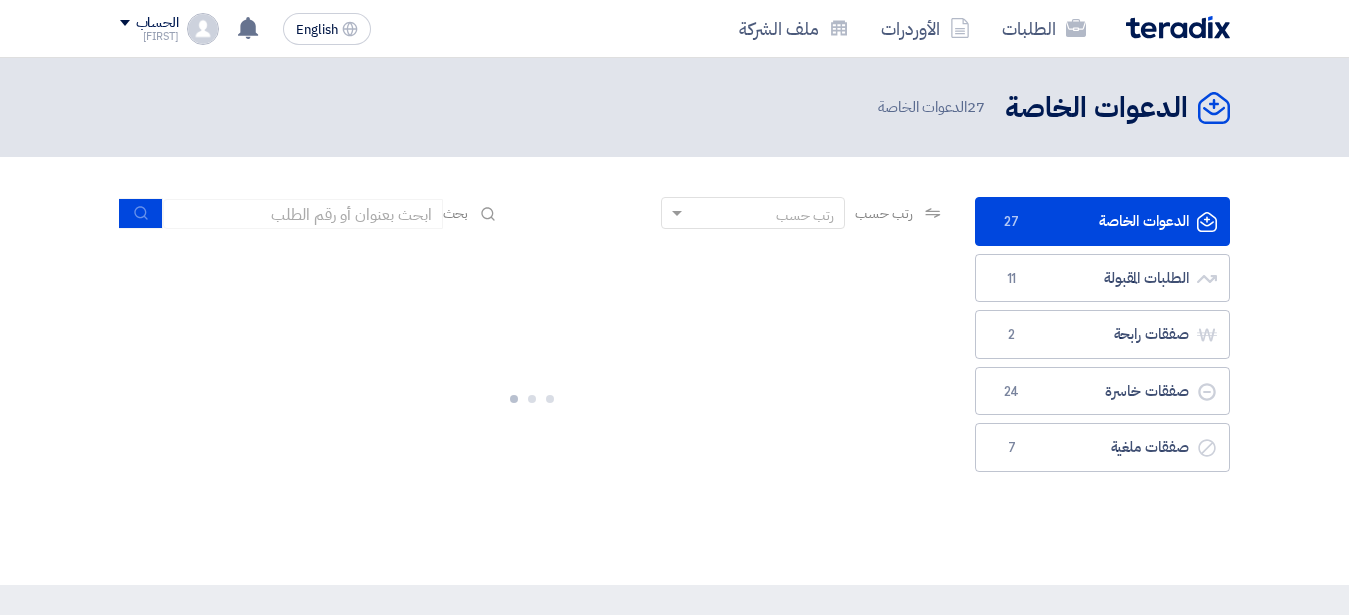 scroll, scrollTop: 0, scrollLeft: 0, axis: both 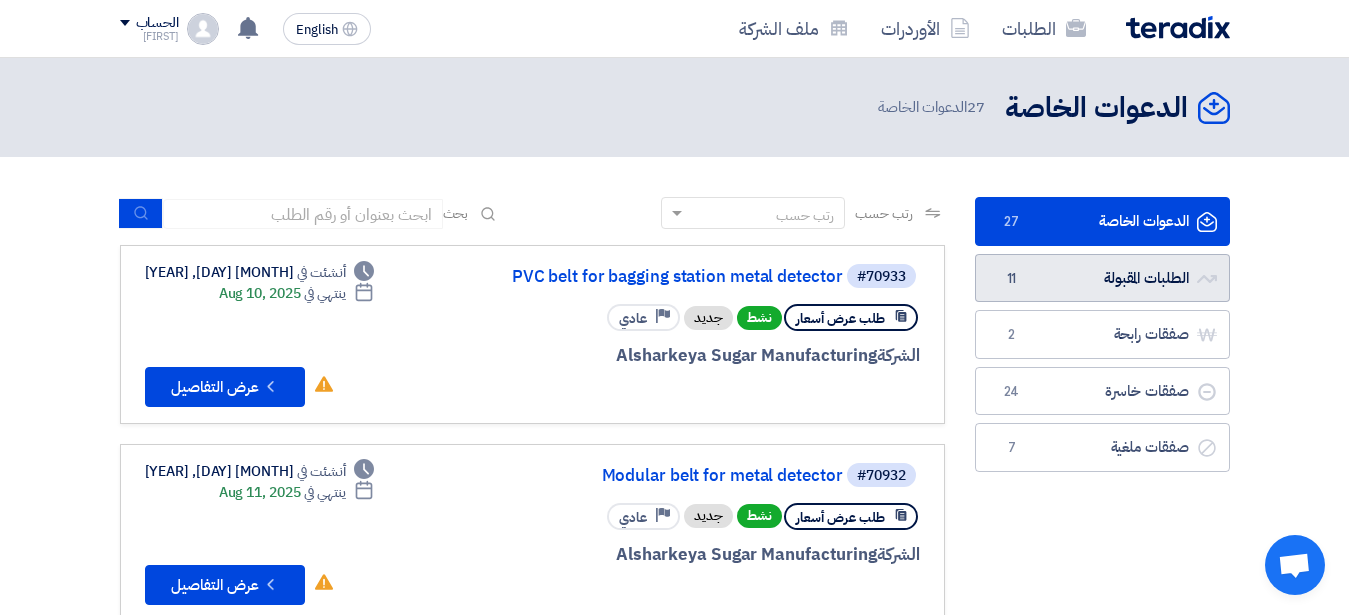 click on "الطلبات المقبولة
الطلبات المقبولة
11" 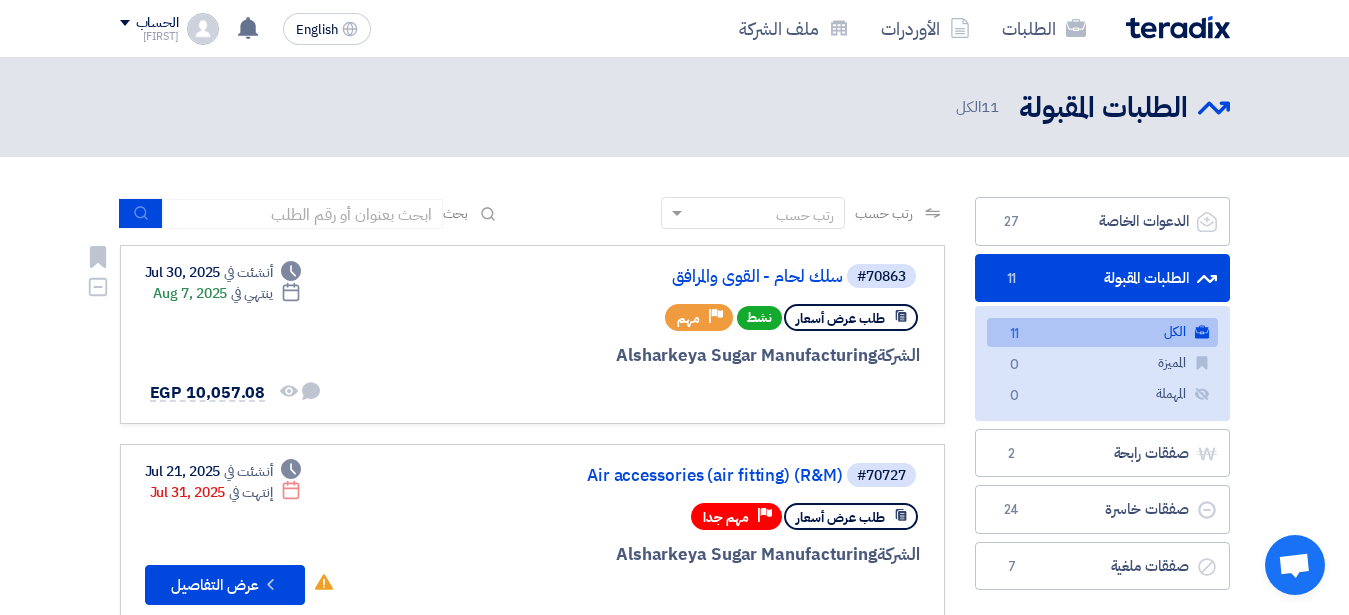 click on "طلب عرض أسعار
نشط
Priority
مهم" 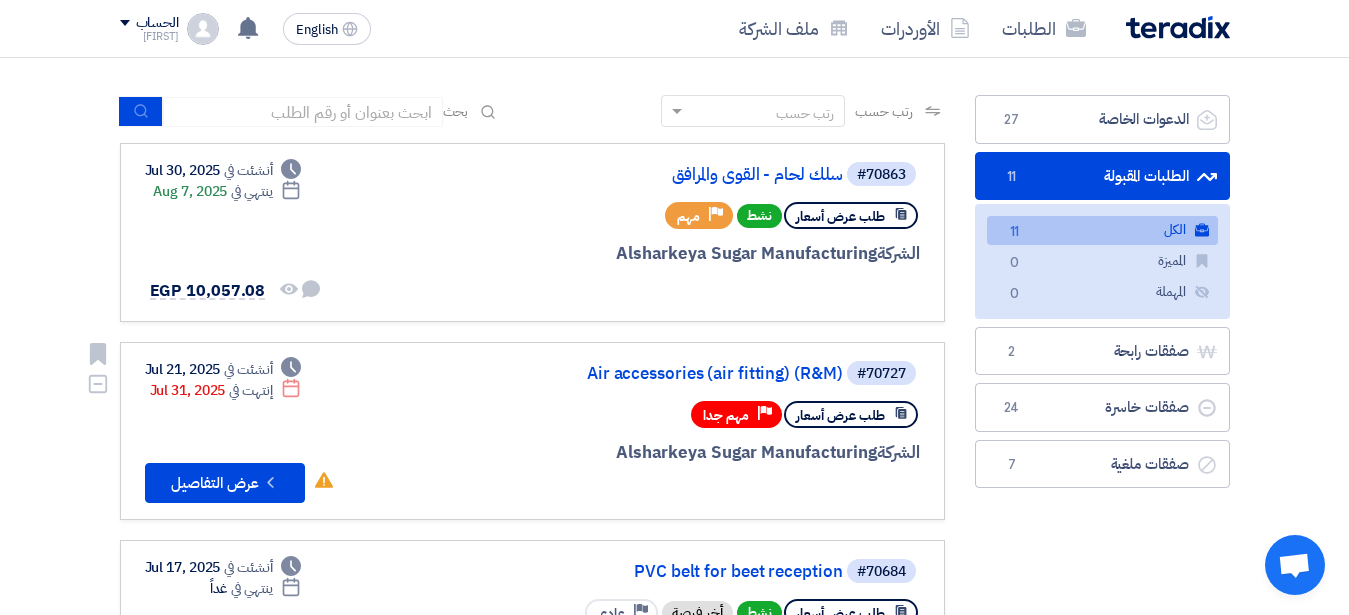 scroll, scrollTop: 51, scrollLeft: 0, axis: vertical 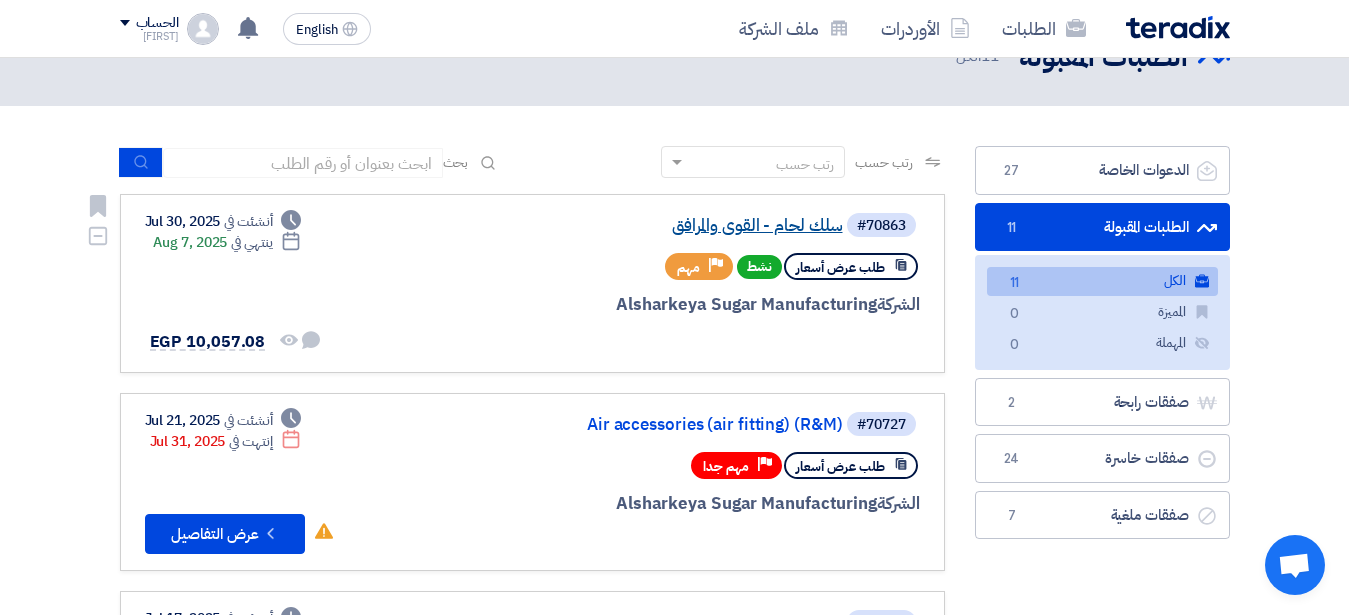click on "سلك لحام - القوي والمرافق" 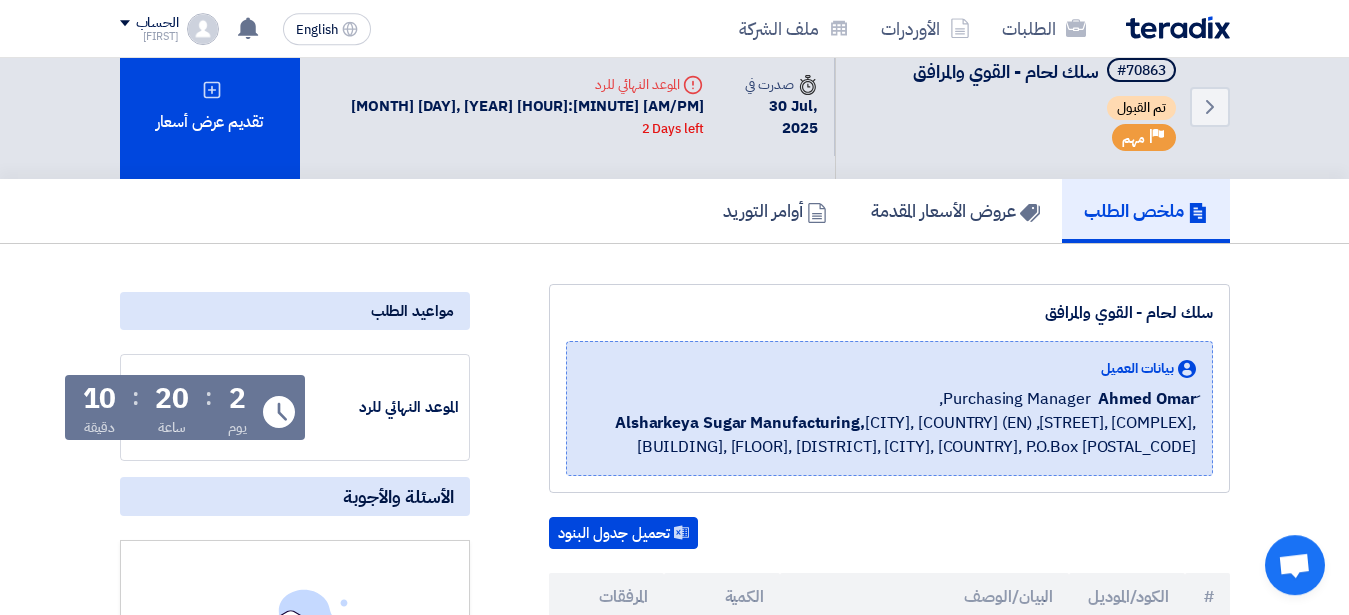 scroll, scrollTop: 0, scrollLeft: 0, axis: both 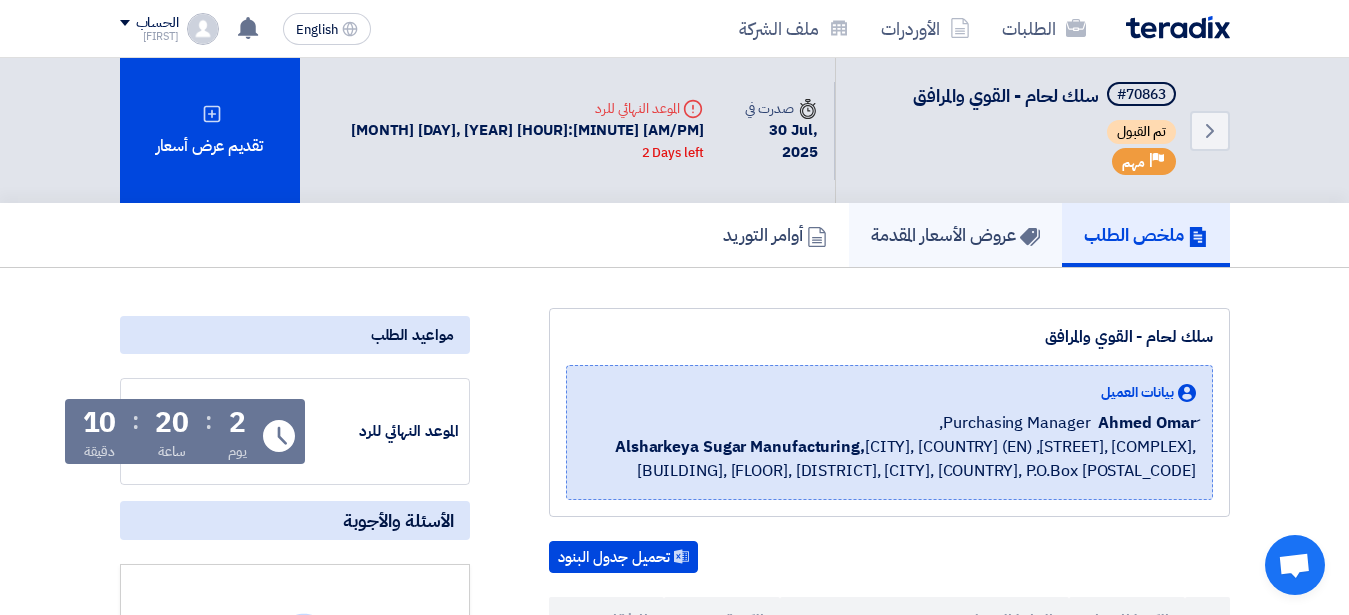 click on "عروض الأسعار المقدمة" 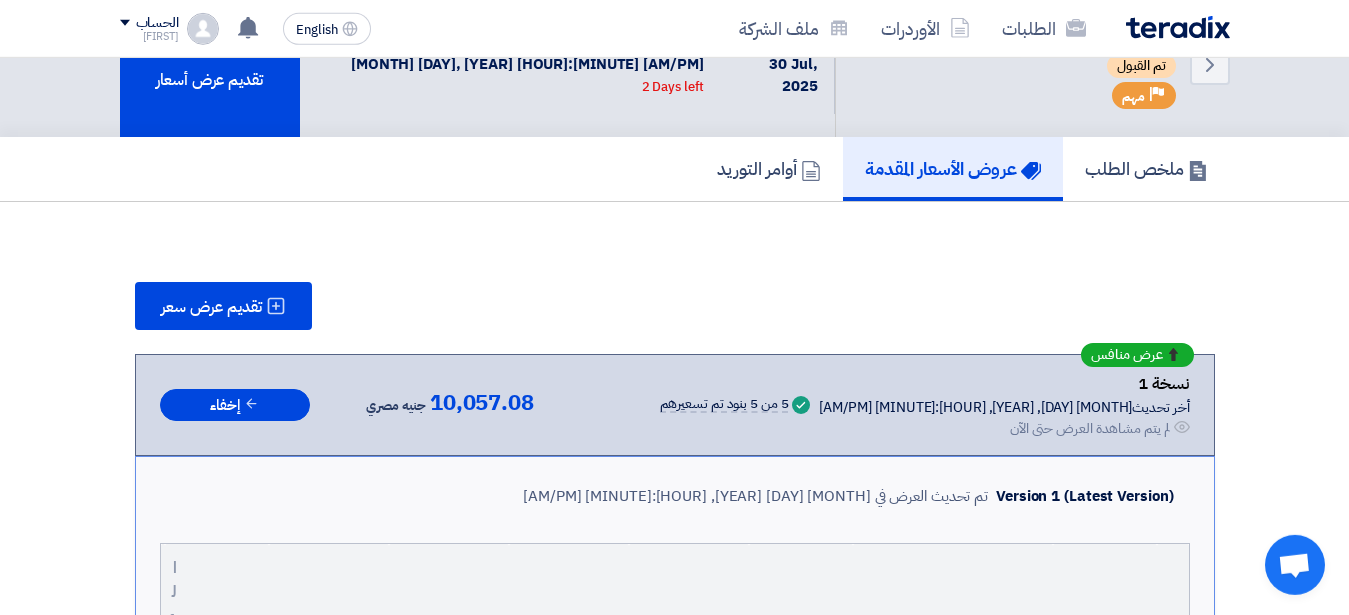 scroll, scrollTop: 0, scrollLeft: 0, axis: both 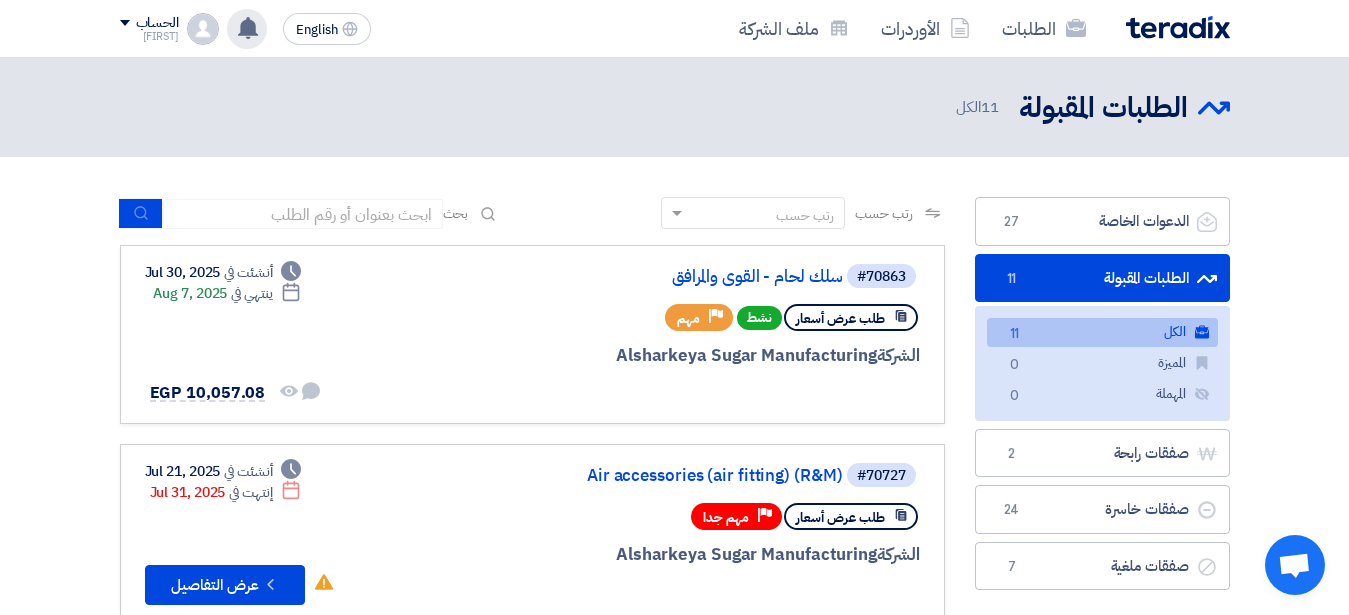 click 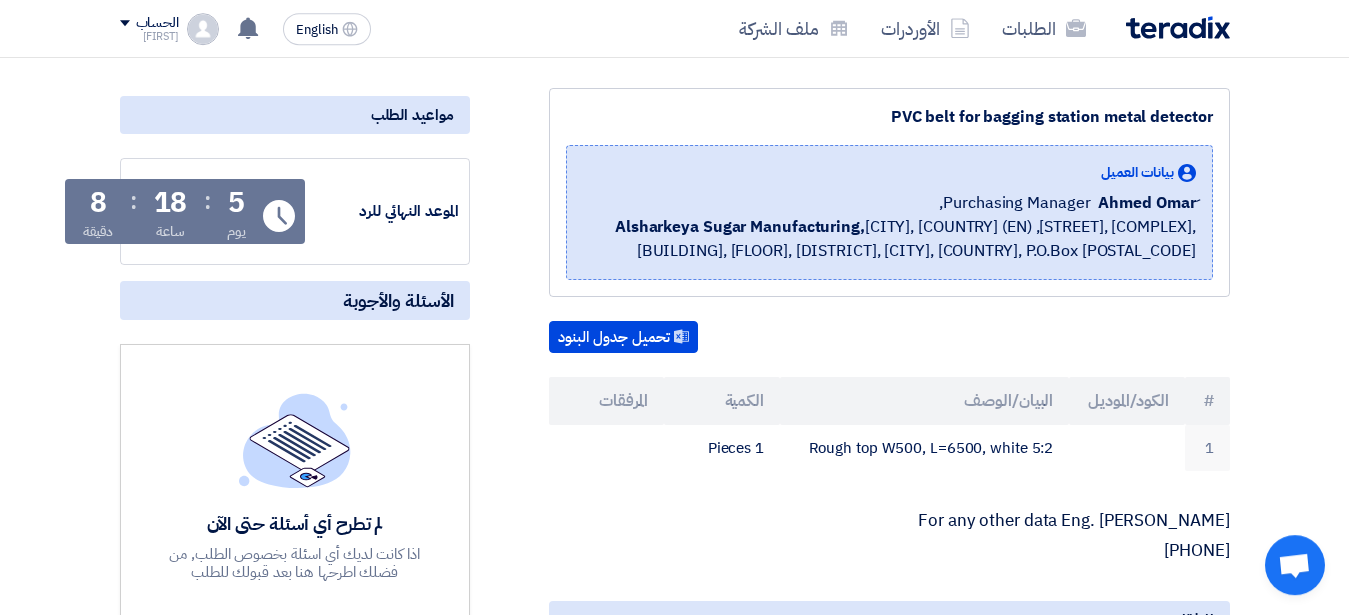 scroll, scrollTop: 255, scrollLeft: 0, axis: vertical 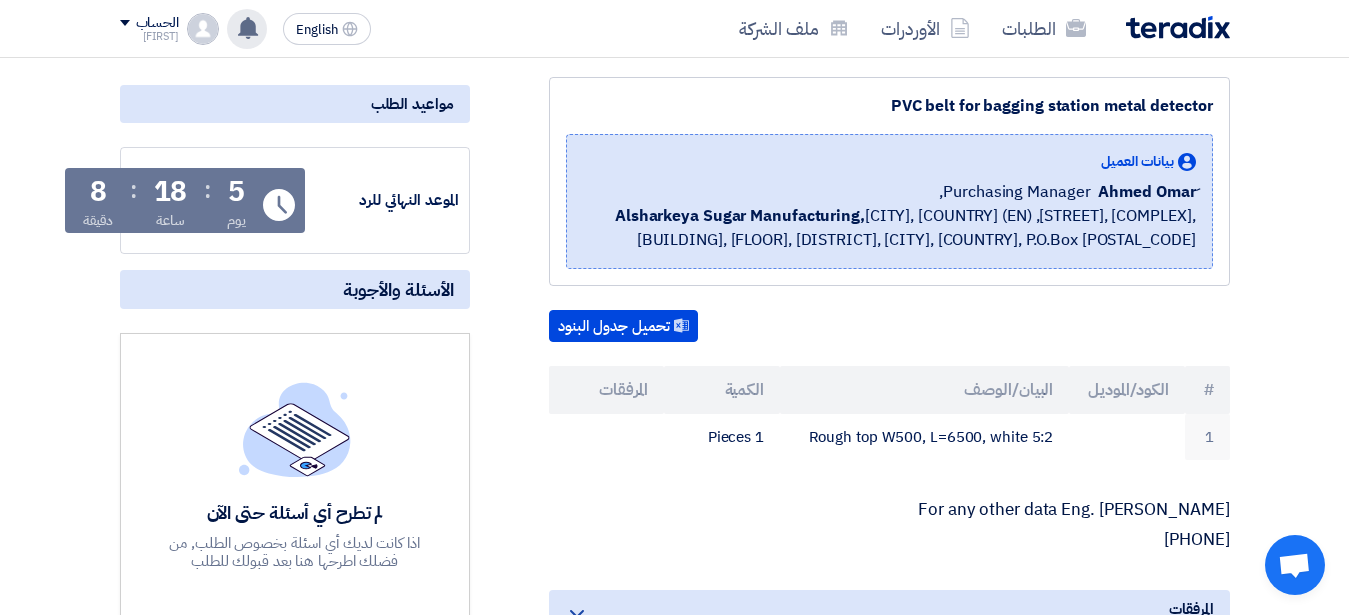 click 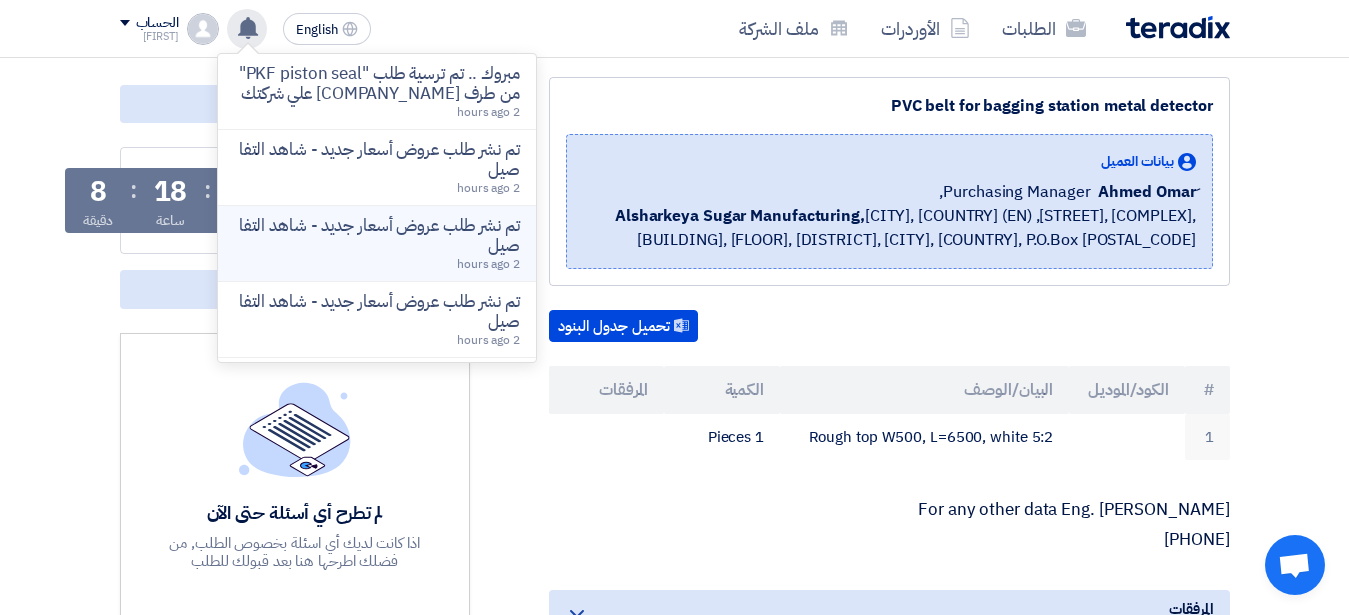 click on "تم نشر طلب عروض أسعار جديد - شاهد التفاصيل" 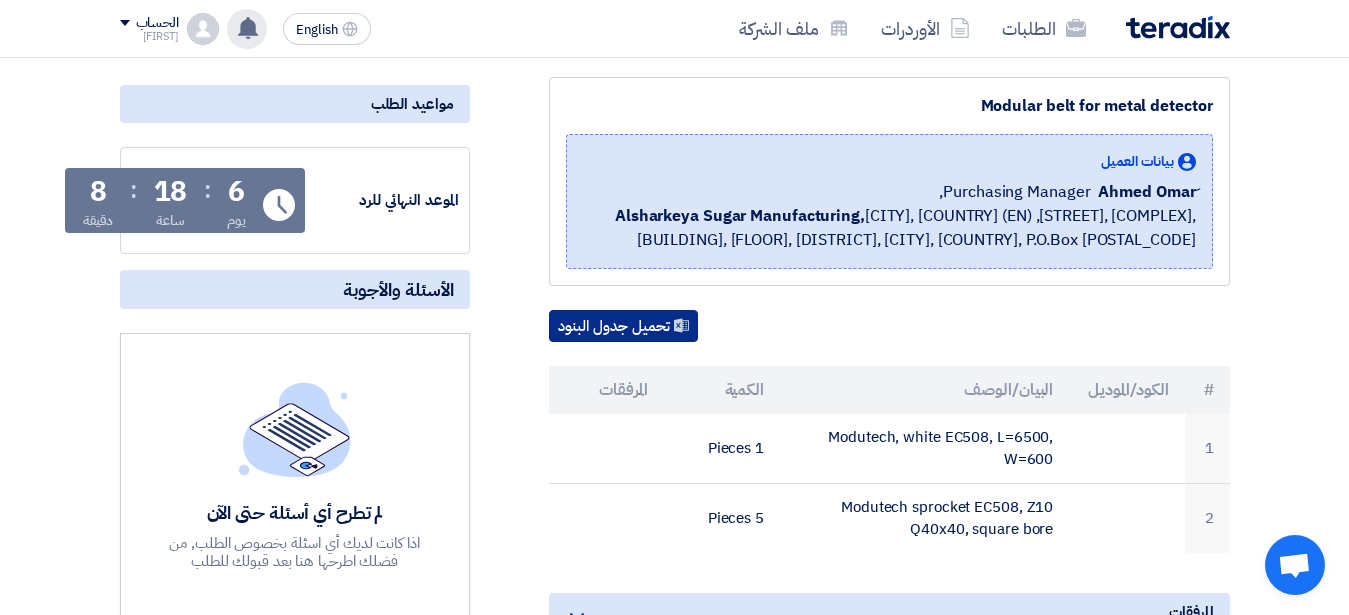 click on "تحميل جدول البنود" 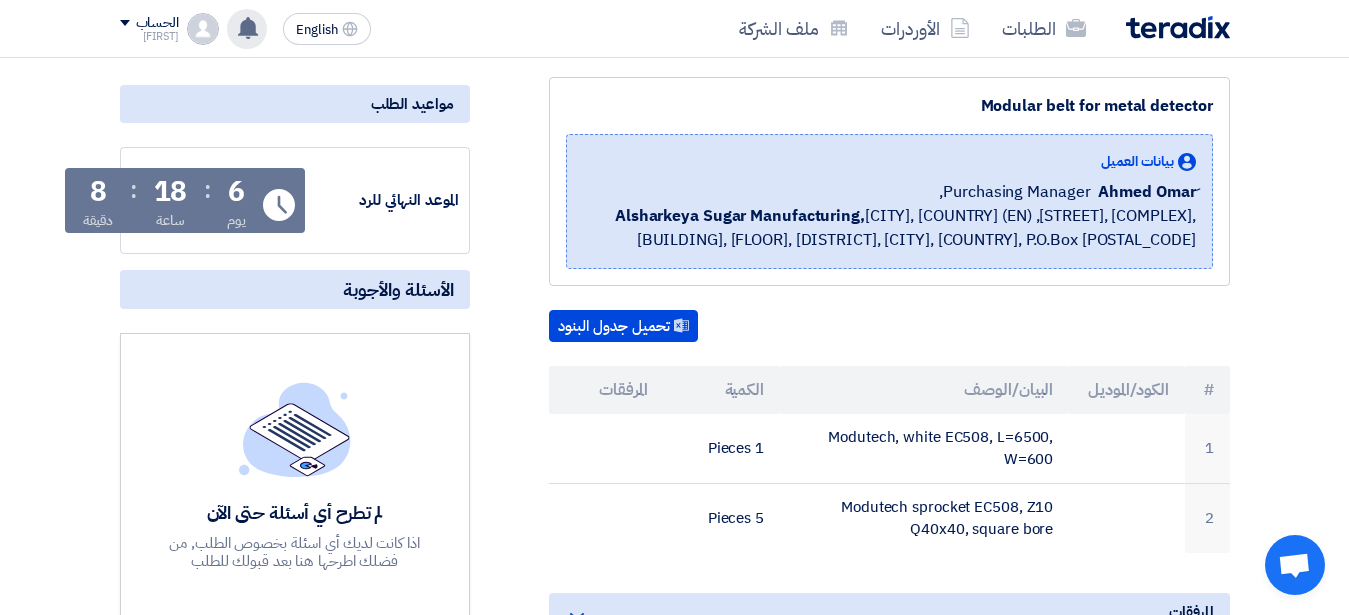 click 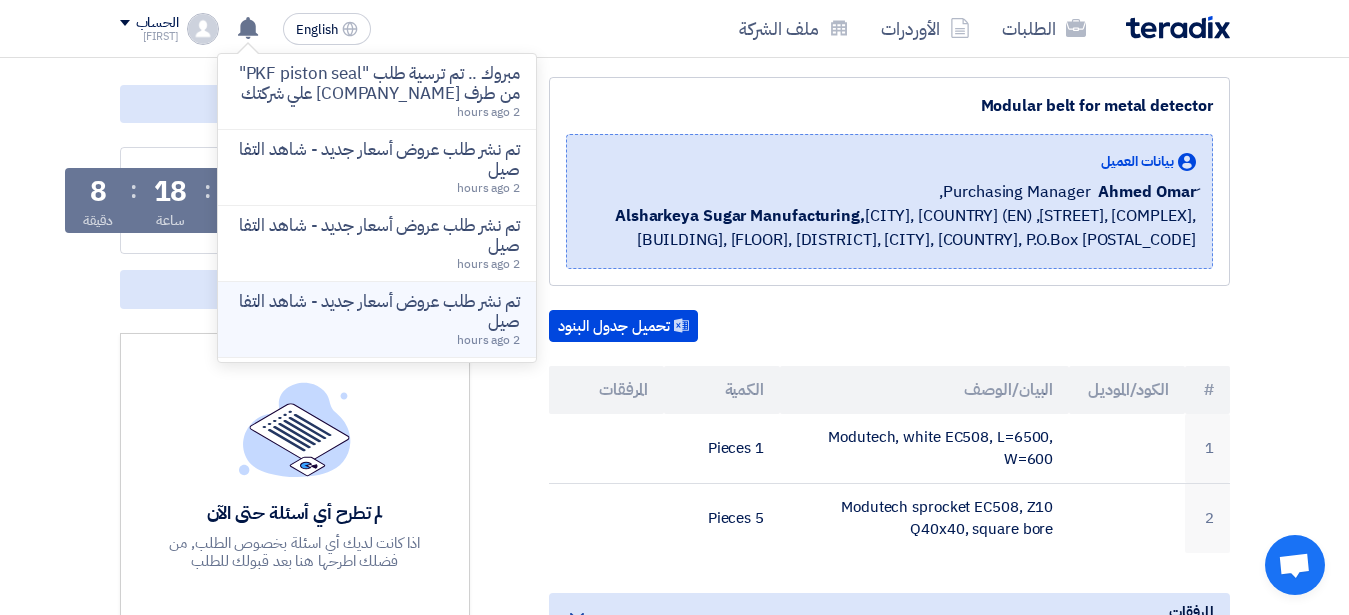 click on "تم نشر طلب عروض أسعار جديد - شاهد التفاصيل" 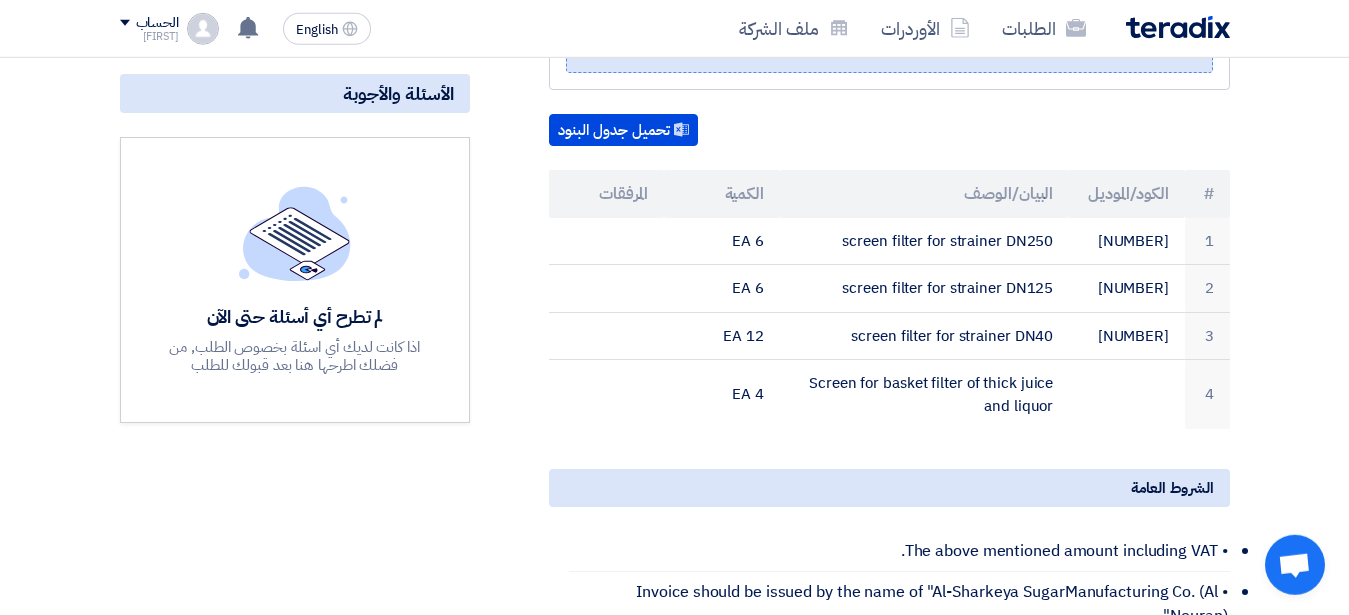 scroll, scrollTop: 435, scrollLeft: 0, axis: vertical 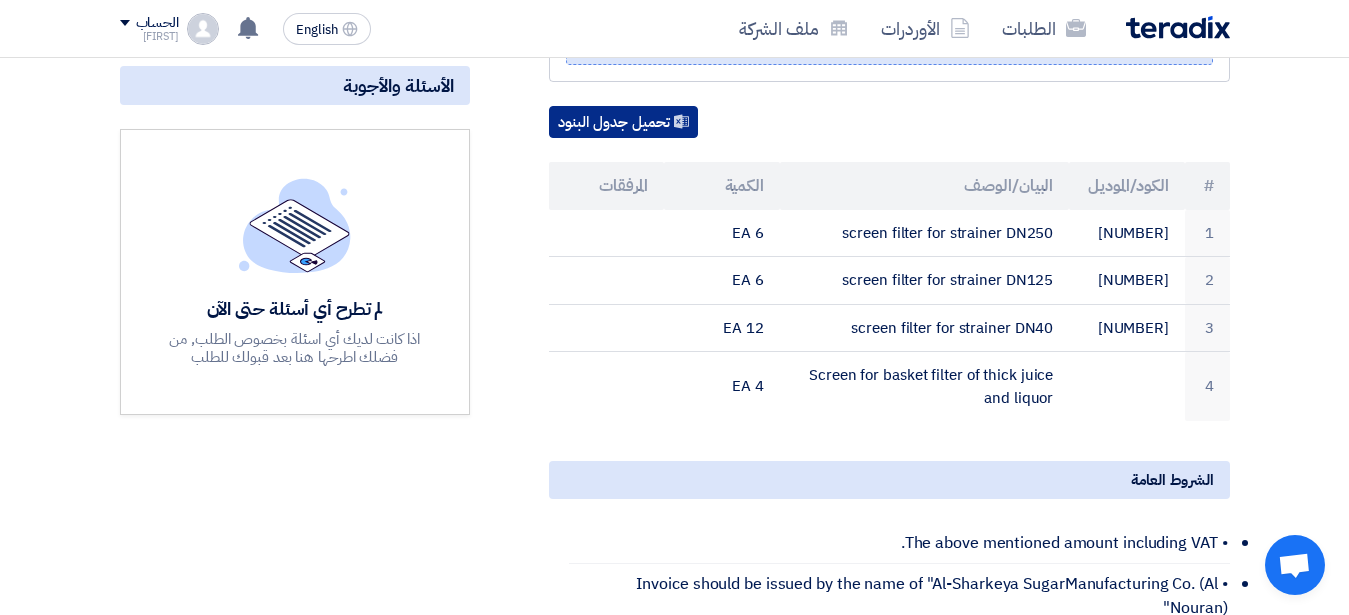 click on "تحميل جدول البنود" 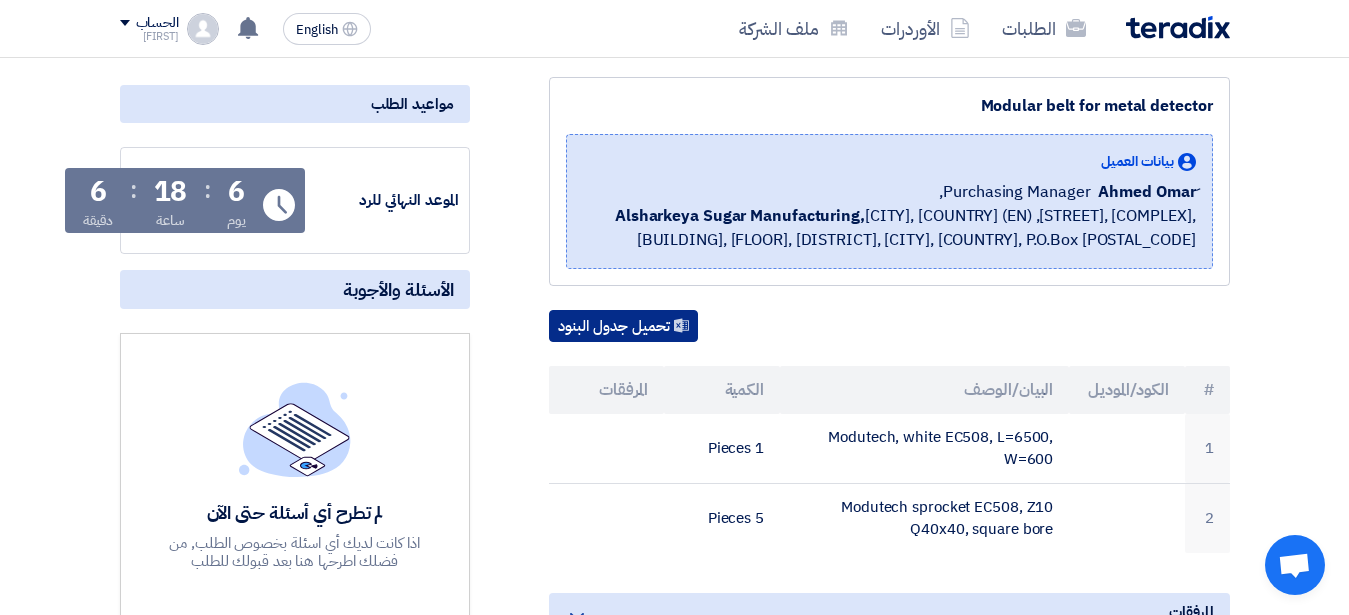 scroll, scrollTop: 279, scrollLeft: 0, axis: vertical 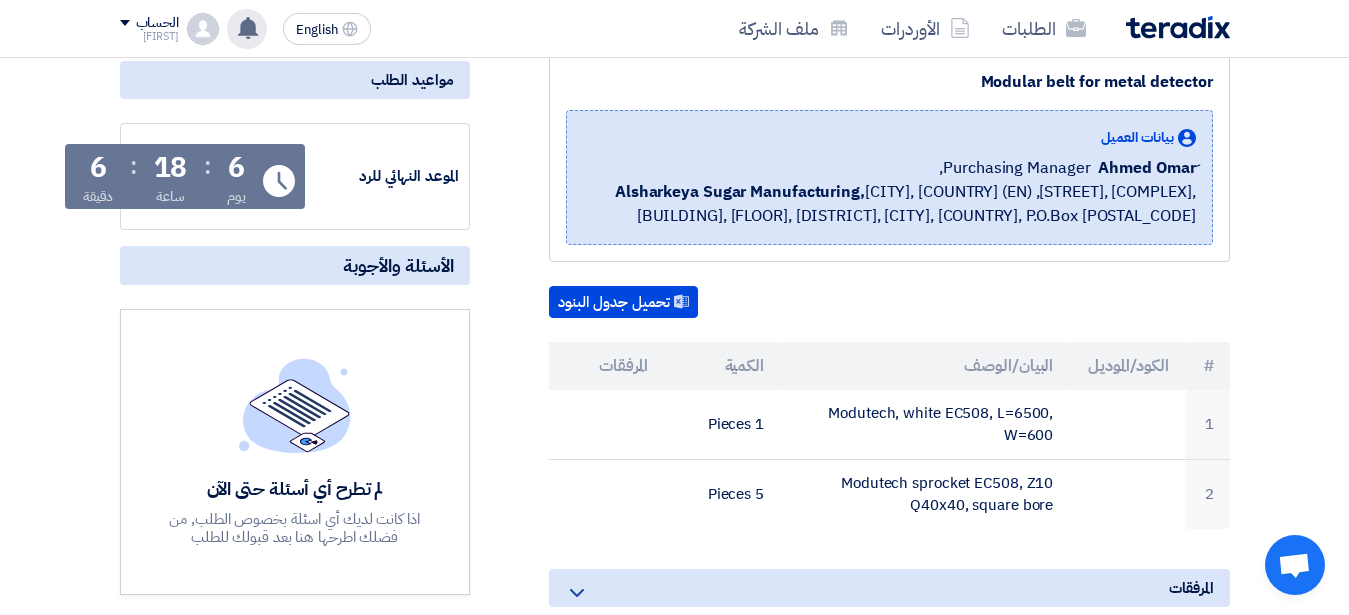click 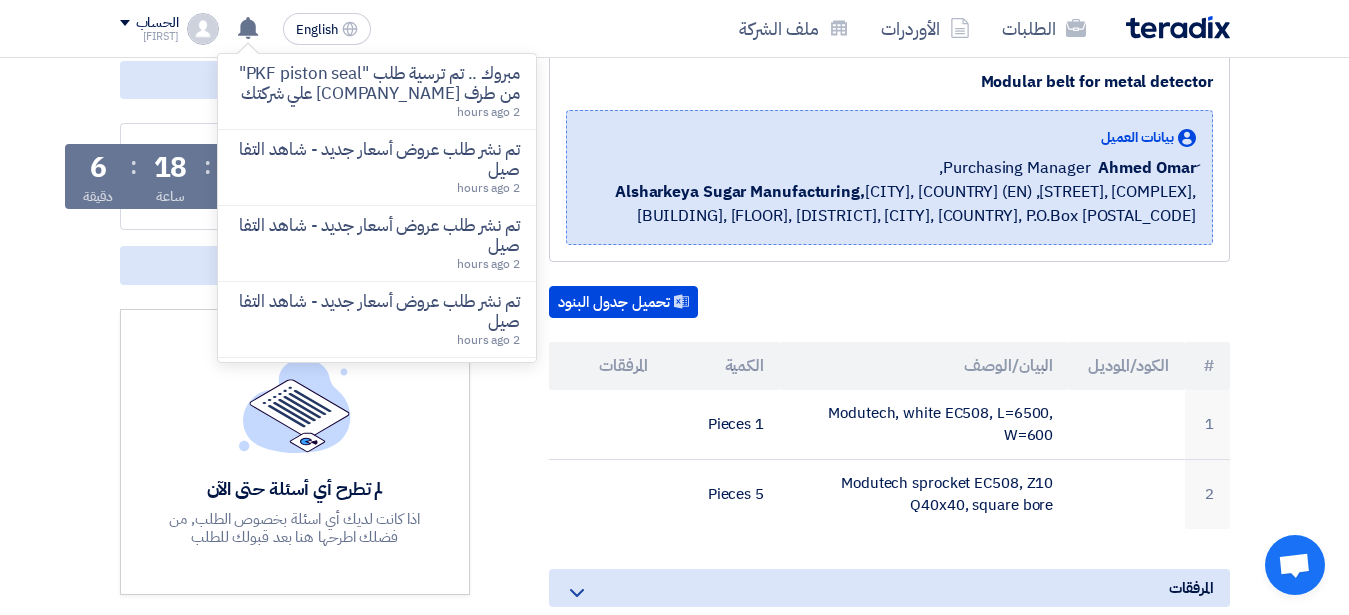 scroll, scrollTop: 66, scrollLeft: 0, axis: vertical 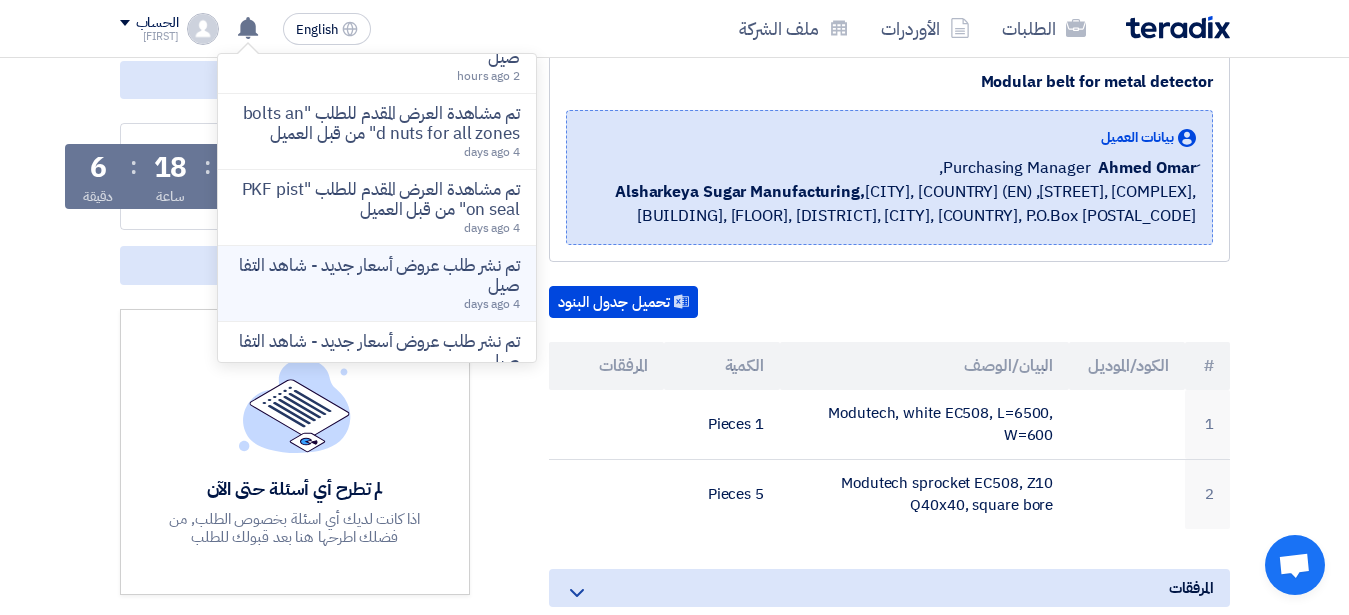 click on "تم نشر طلب عروض أسعار جديد - شاهد التفاصيل" 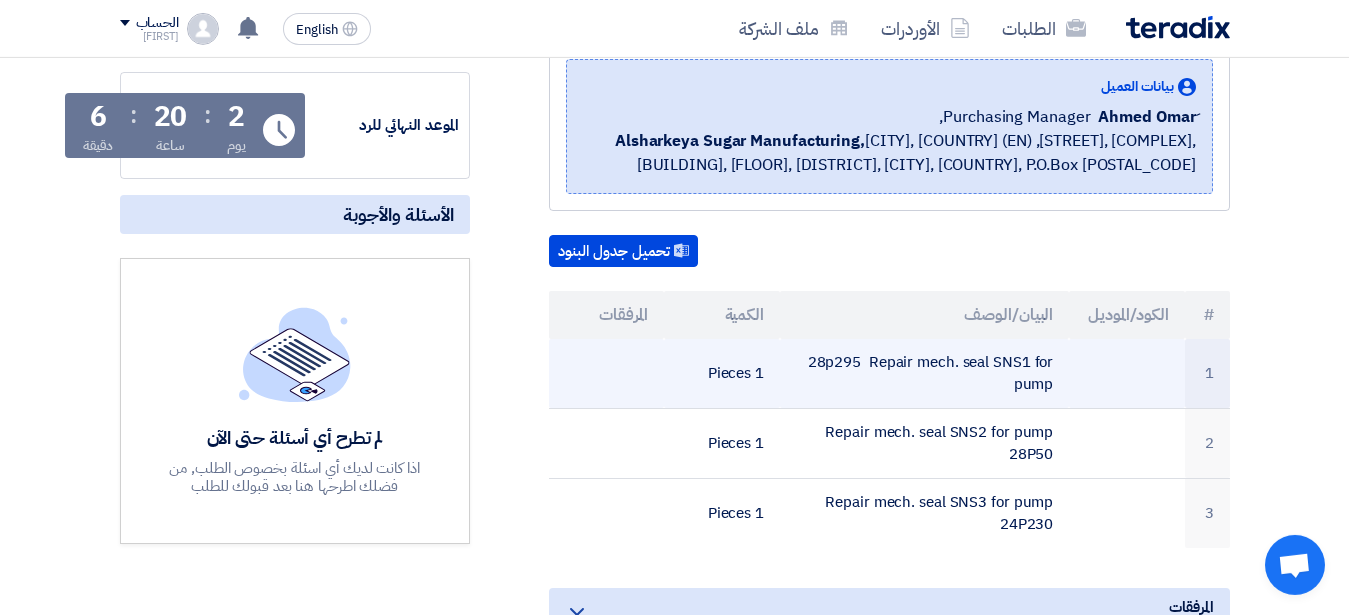 scroll, scrollTop: 381, scrollLeft: 0, axis: vertical 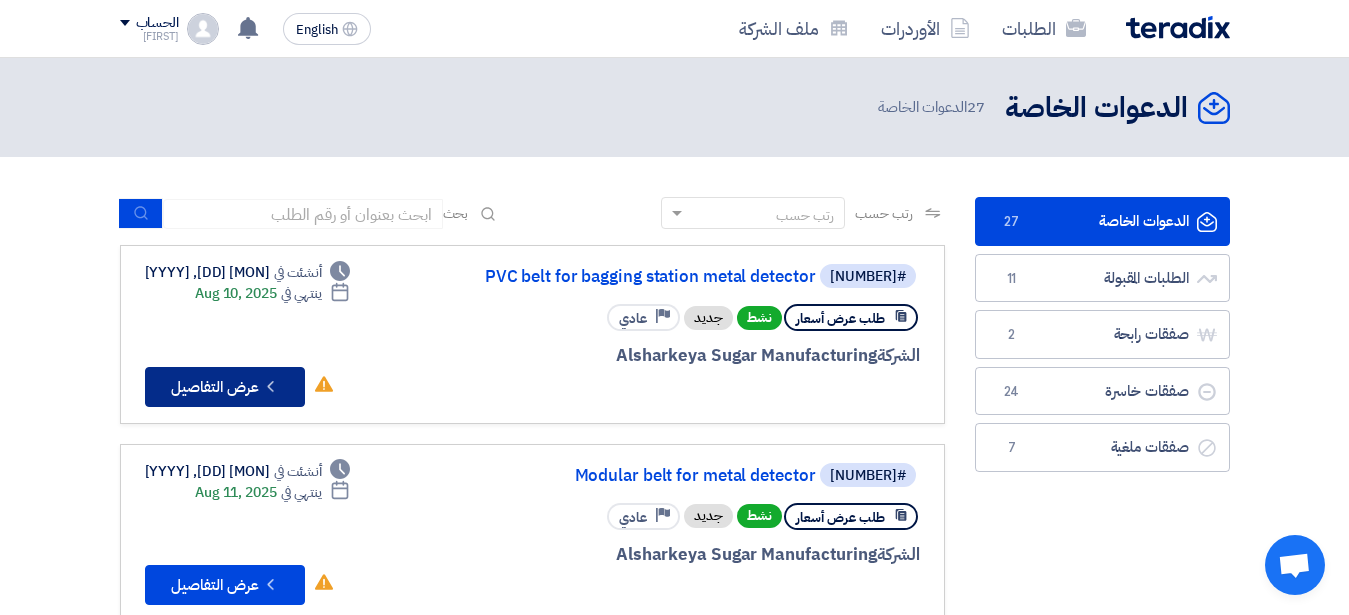 click on "Check details
عرض التفاصيل" 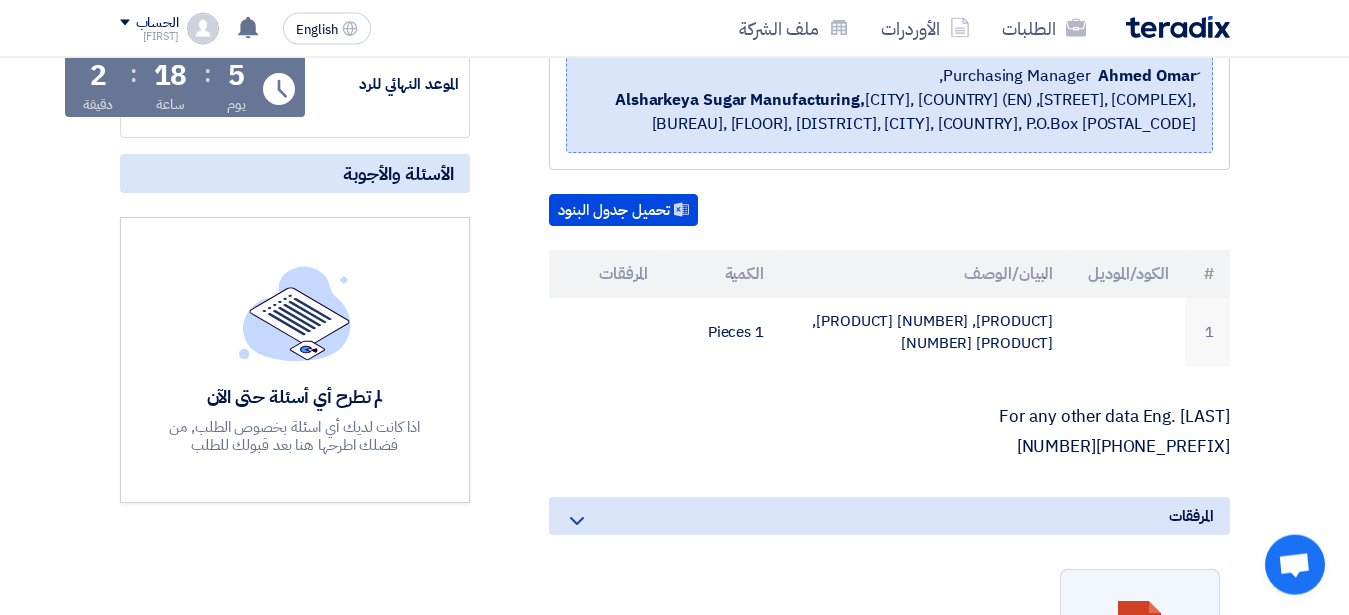 scroll, scrollTop: 408, scrollLeft: 0, axis: vertical 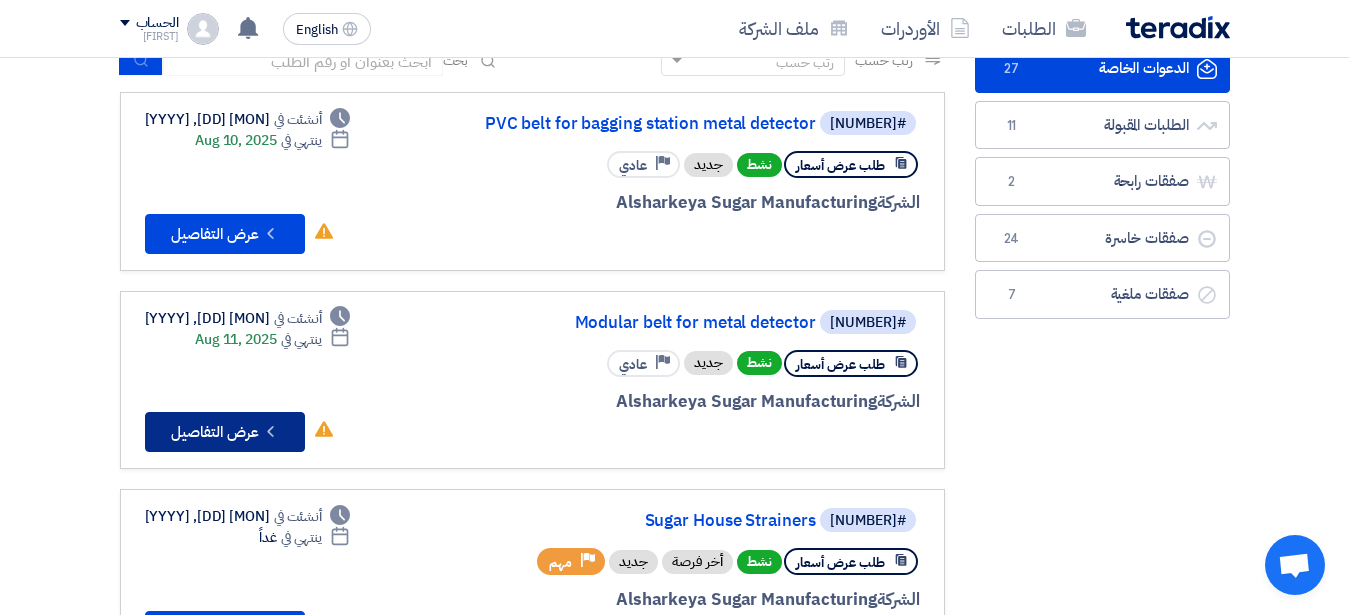 click on "Check details
عرض التفاصيل" 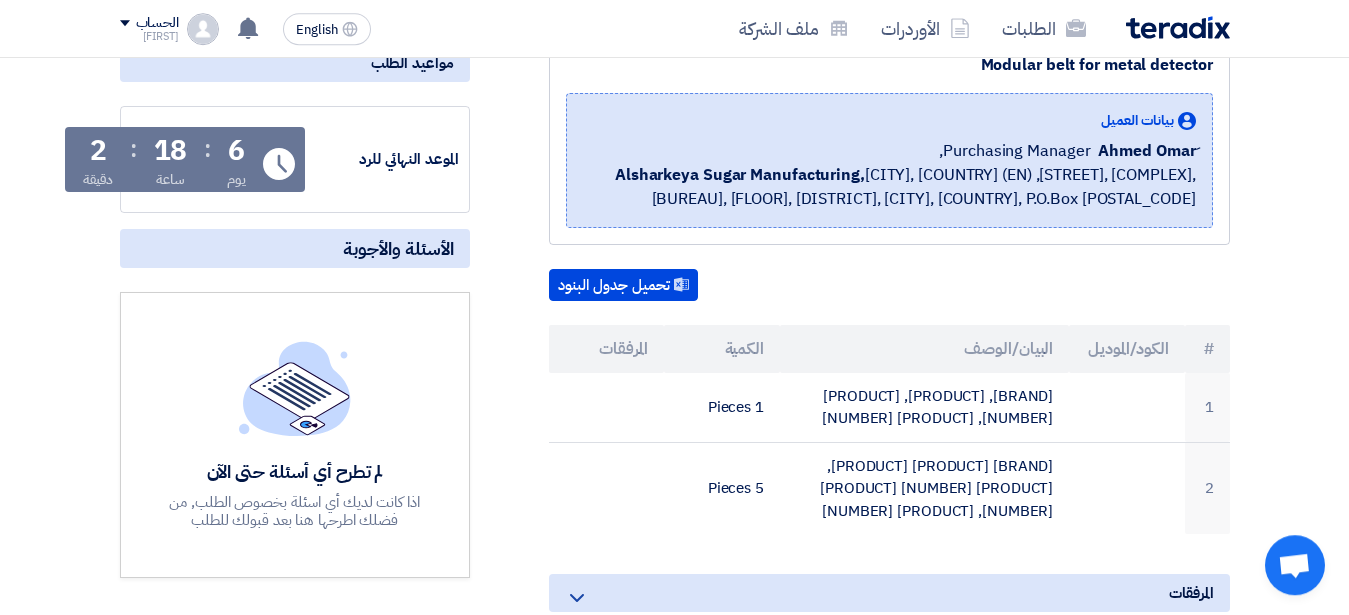 scroll, scrollTop: 306, scrollLeft: 0, axis: vertical 